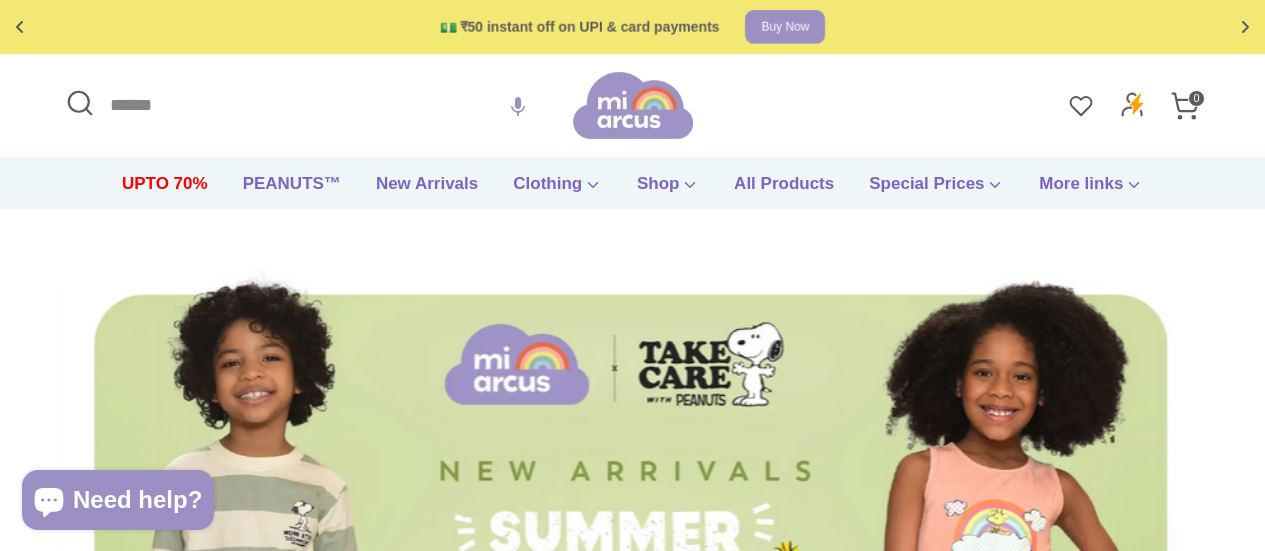 scroll, scrollTop: 0, scrollLeft: 0, axis: both 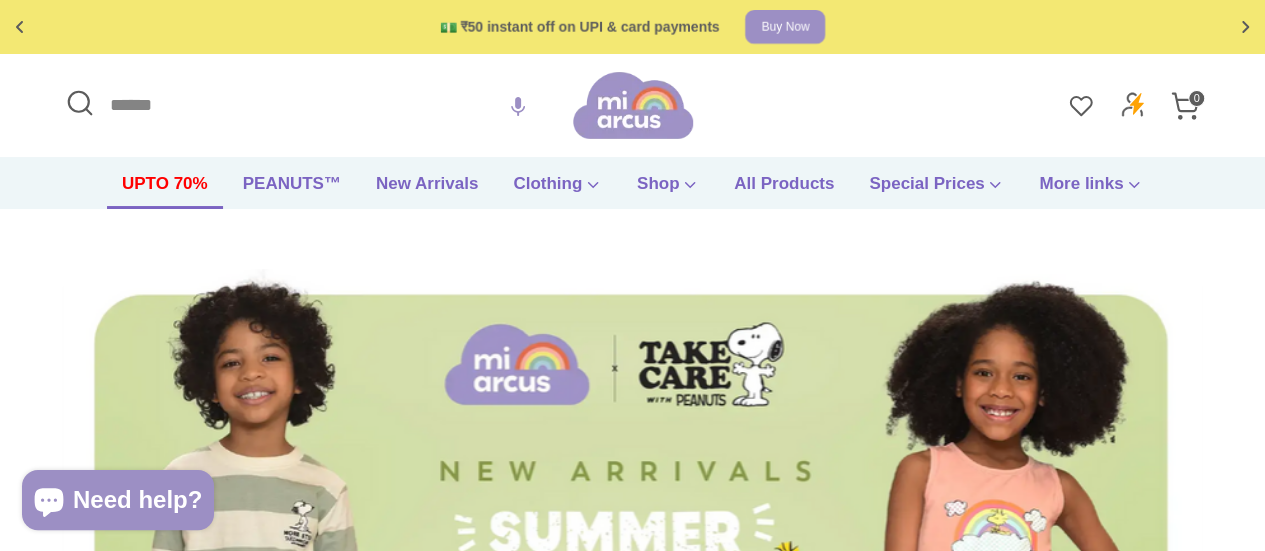 click on "UPTO 70%" at bounding box center [165, 190] 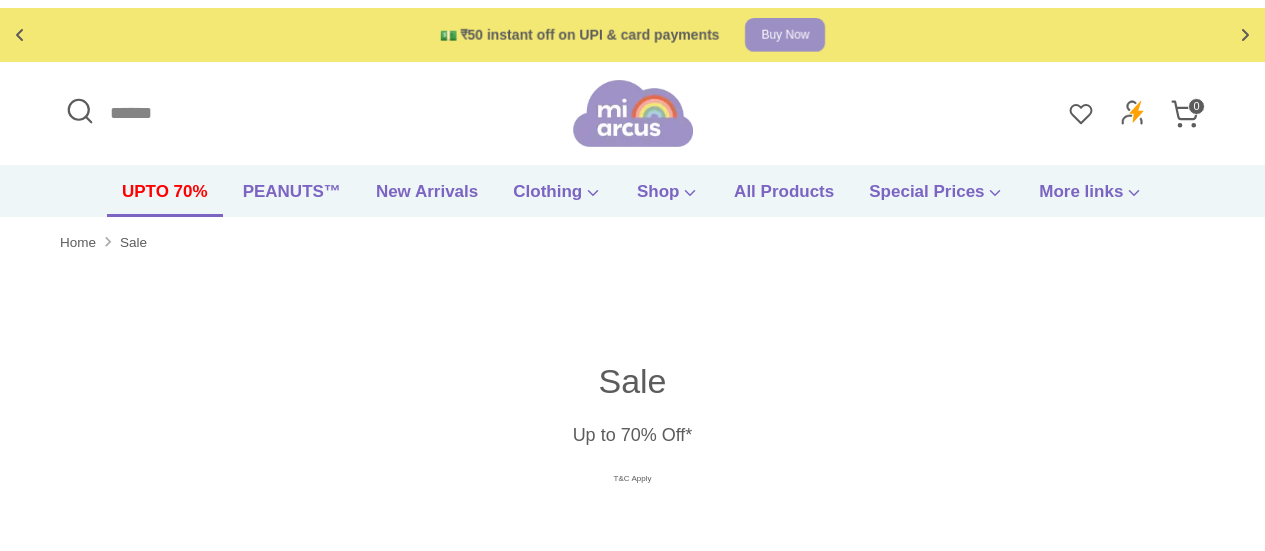 scroll, scrollTop: 0, scrollLeft: 0, axis: both 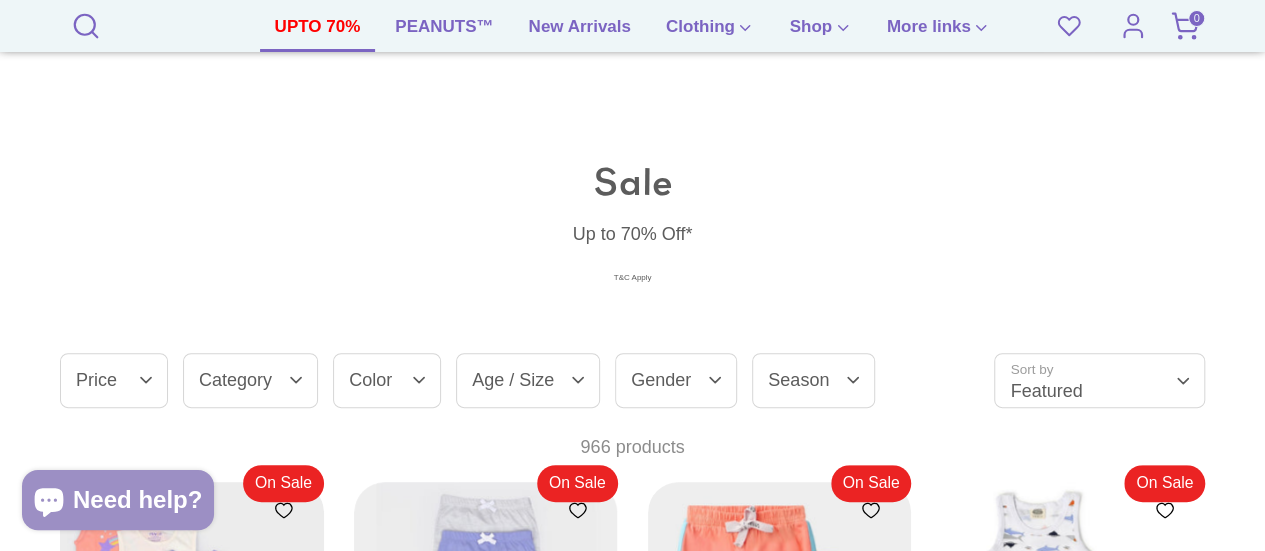 drag, startPoint x: 1279, startPoint y: 20, endPoint x: 1279, endPoint y: 48, distance: 28 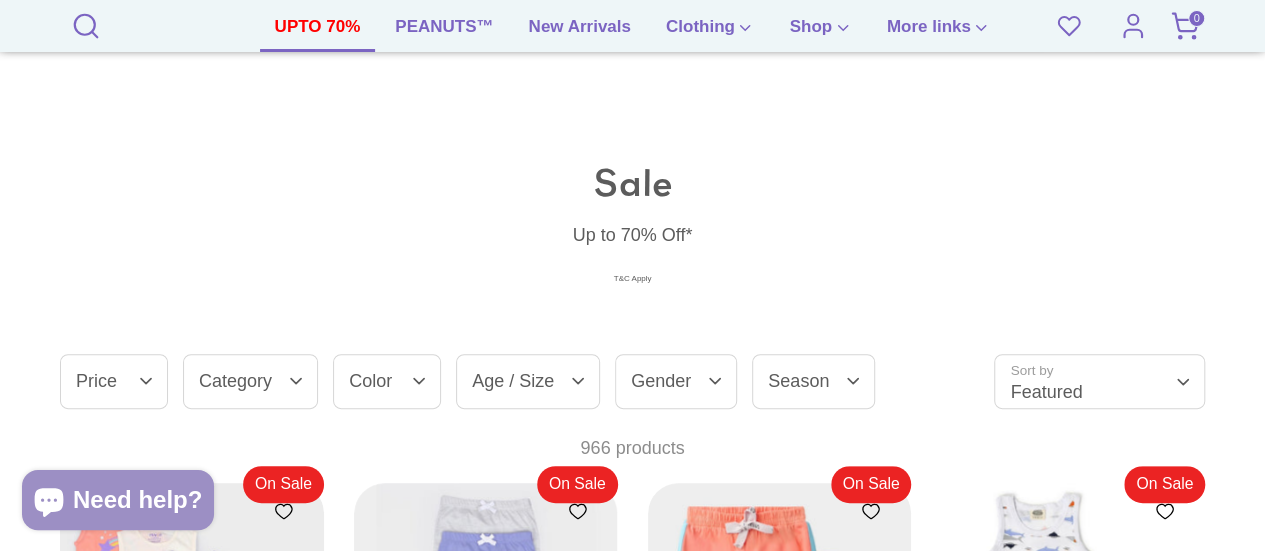 click on "🚚 Free shipping on orders above ₹599 Shop now Free gift on orders above ₹1999 Checkout 💵 ₹50 instant off on UPI & card payments Buy Now Up to 70% off on selected items Shop now! 🚚 Free shipping on orders above ₹599 Shop now Free gift on orders above ₹1999 Checkout 💵 ₹50 instant off on UPI & card payments Buy Now Up to 70% off on selected items Shop now!
✅ Product added to cart!
End of Season Sale - Baby Products & Clothes Online India at Mi Arcus" at bounding box center [632, 1719] 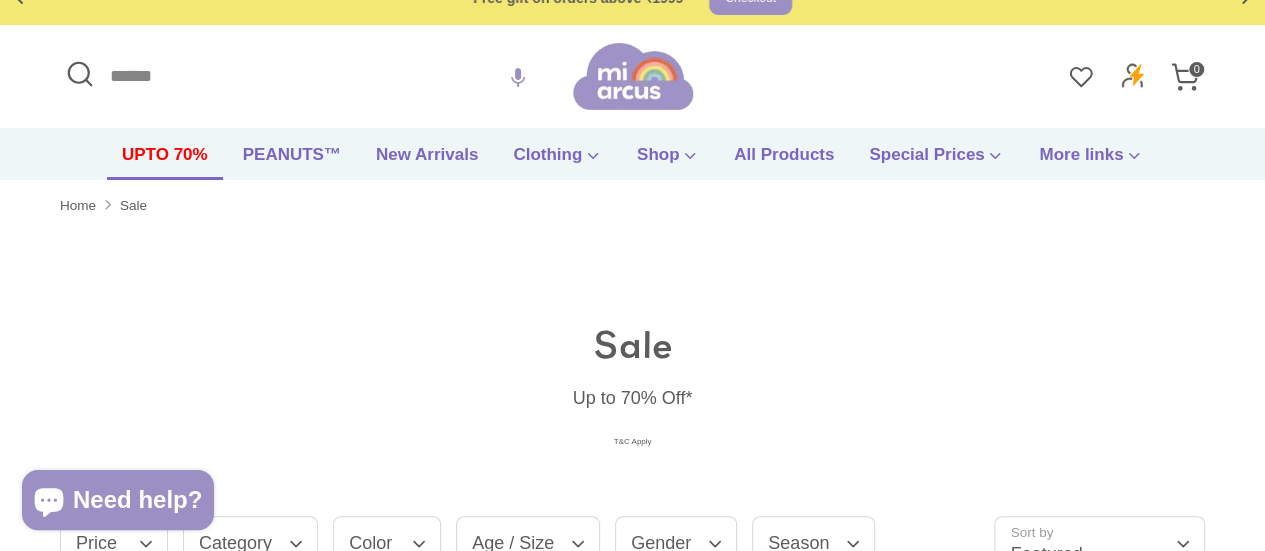 scroll, scrollTop: 0, scrollLeft: 0, axis: both 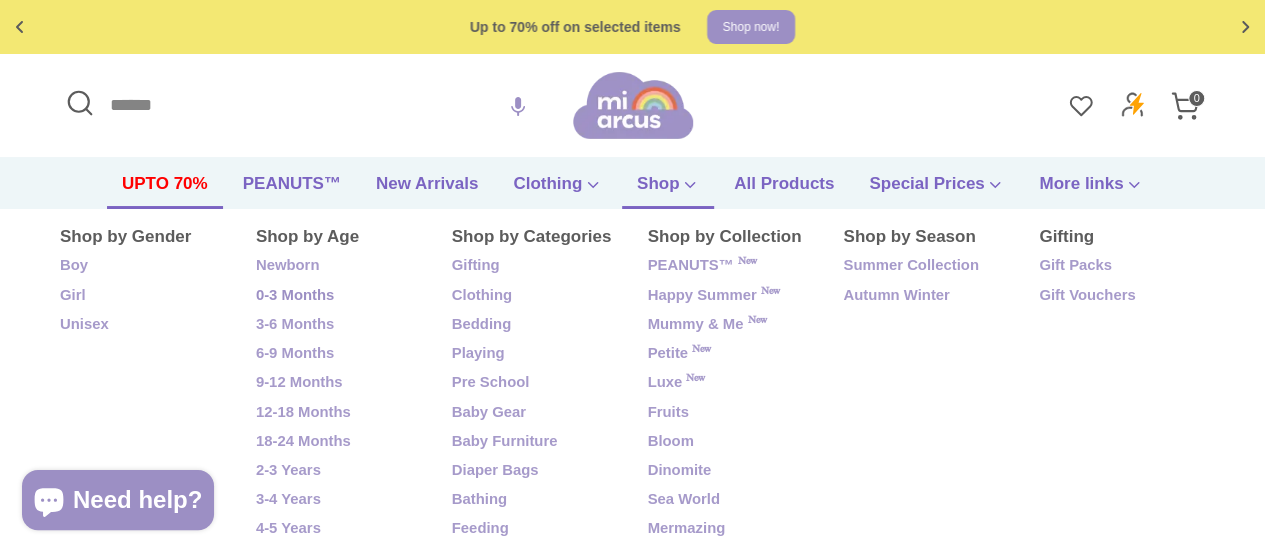 click on "0-3 Months" at bounding box center (339, 296) 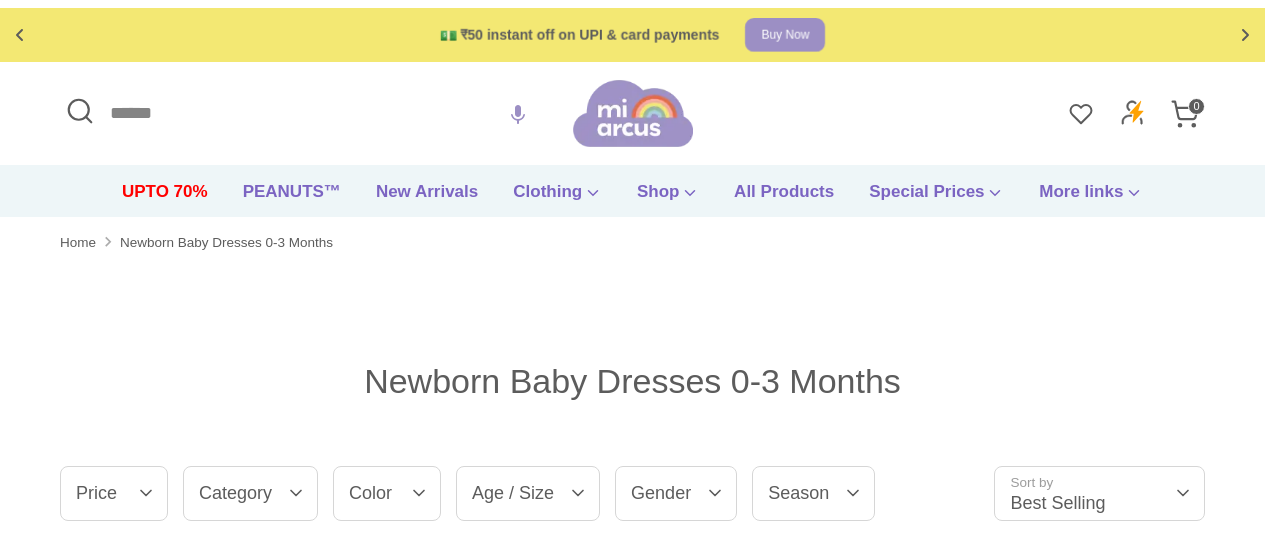 scroll, scrollTop: 0, scrollLeft: 0, axis: both 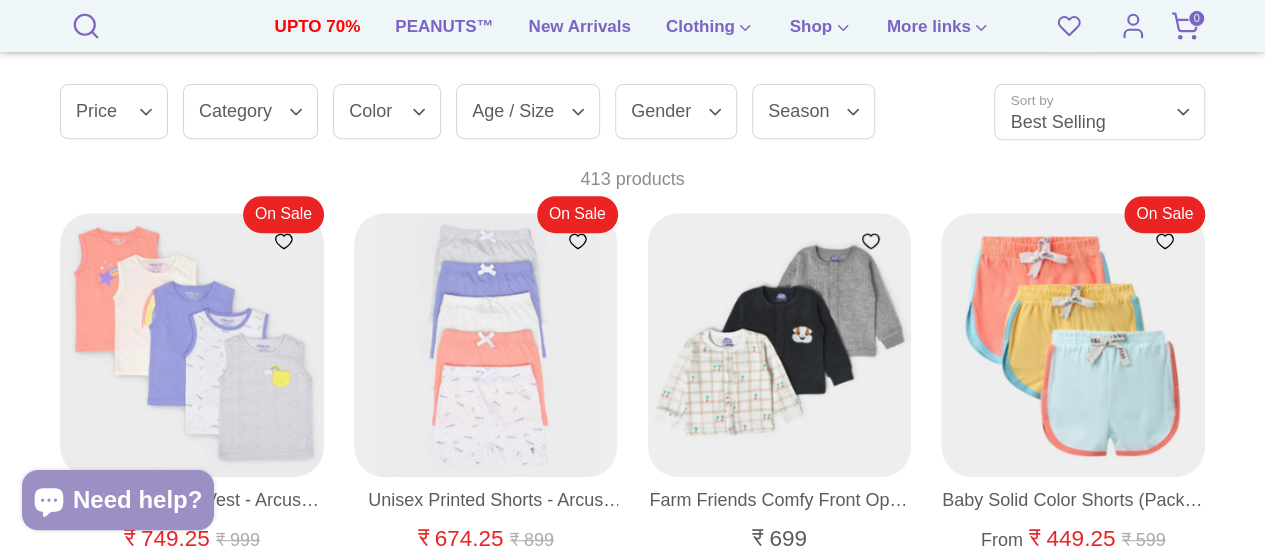 click on "Category" at bounding box center [250, 111] 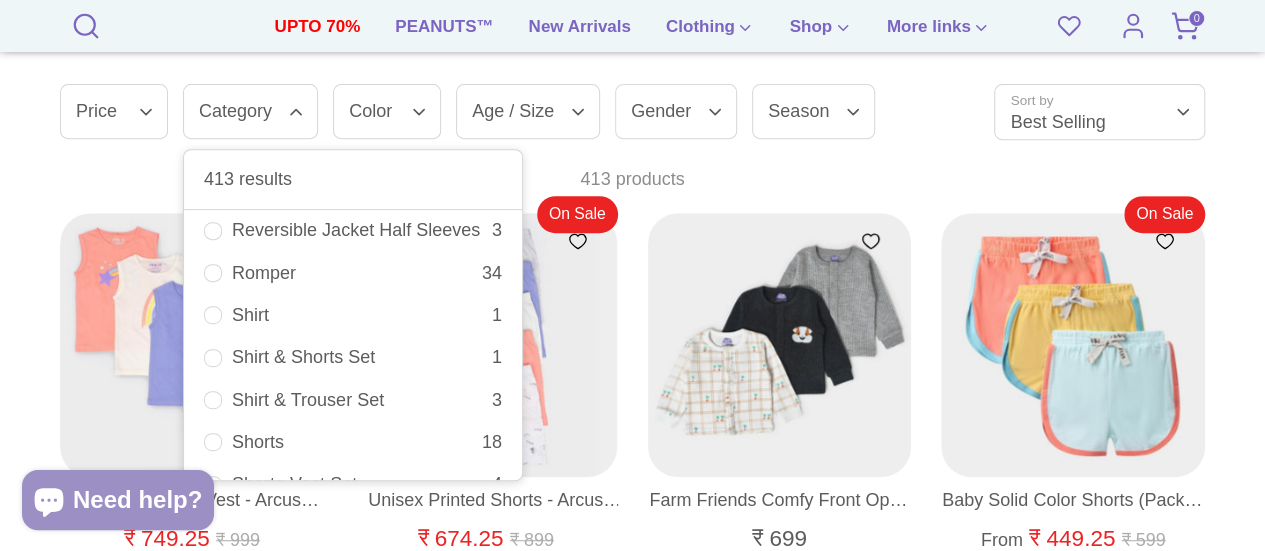 scroll, scrollTop: 1082, scrollLeft: 0, axis: vertical 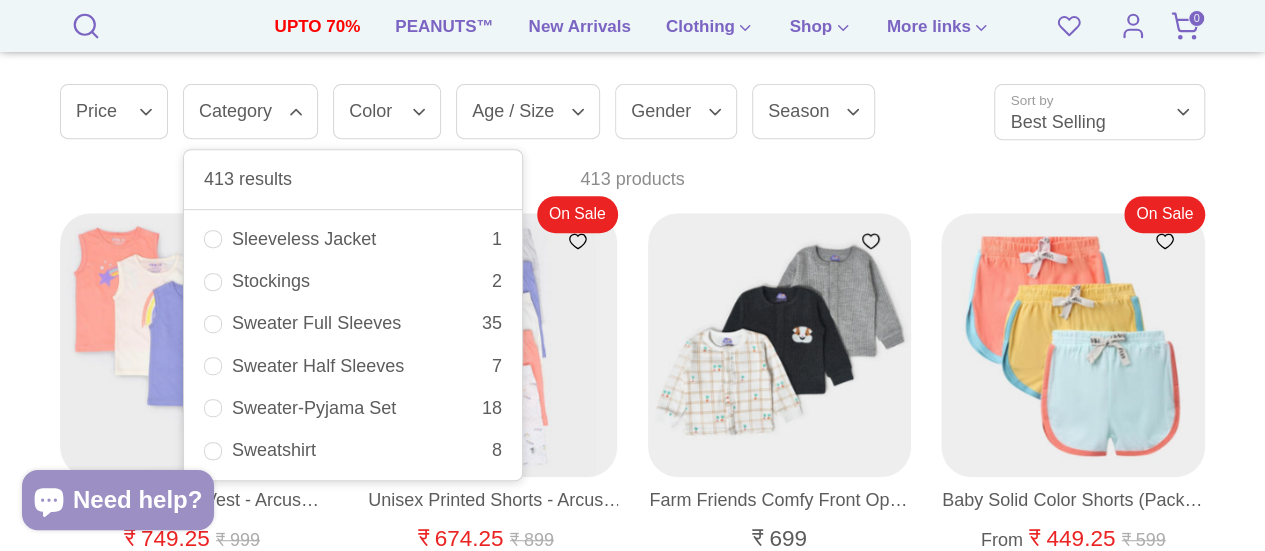 click on "Sweater-Pyjama Set" at bounding box center [357, 408] 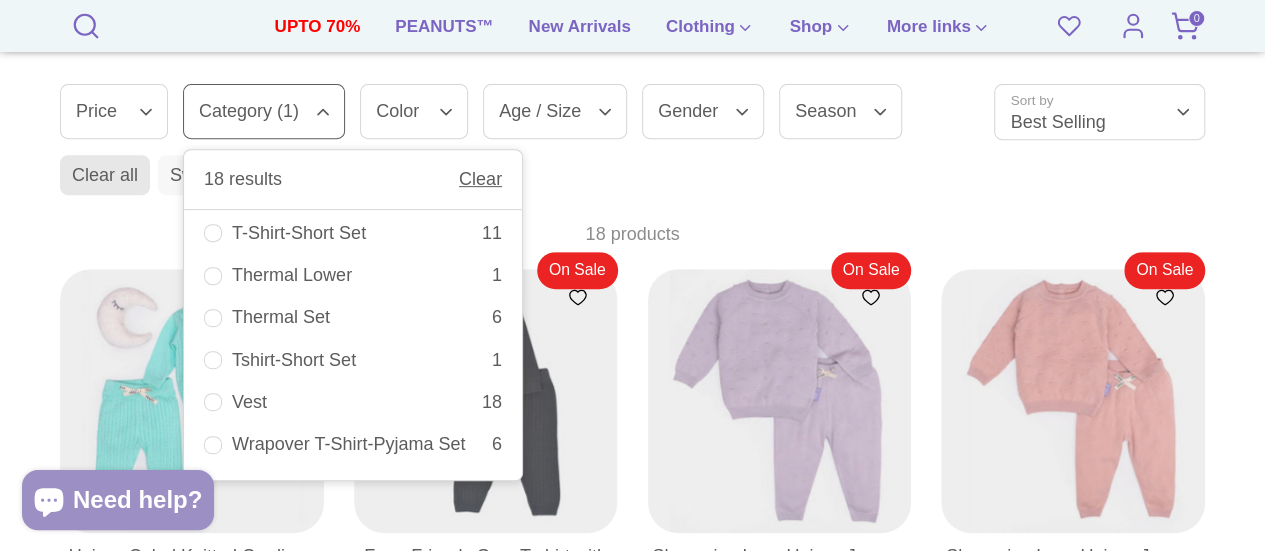scroll, scrollTop: 1854, scrollLeft: 0, axis: vertical 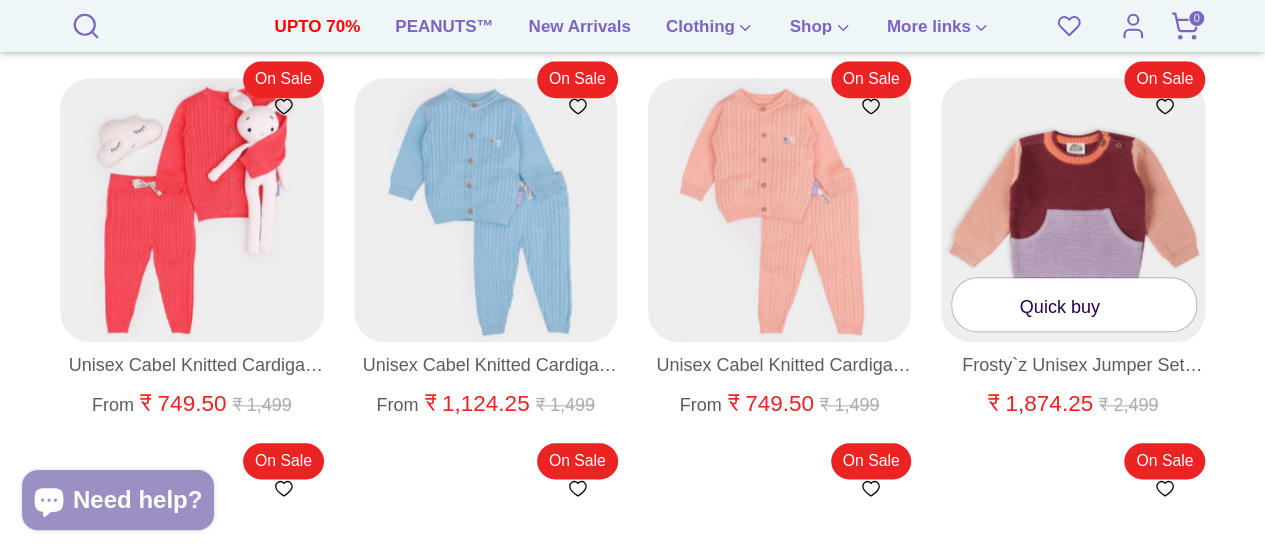 click at bounding box center (1073, 210) 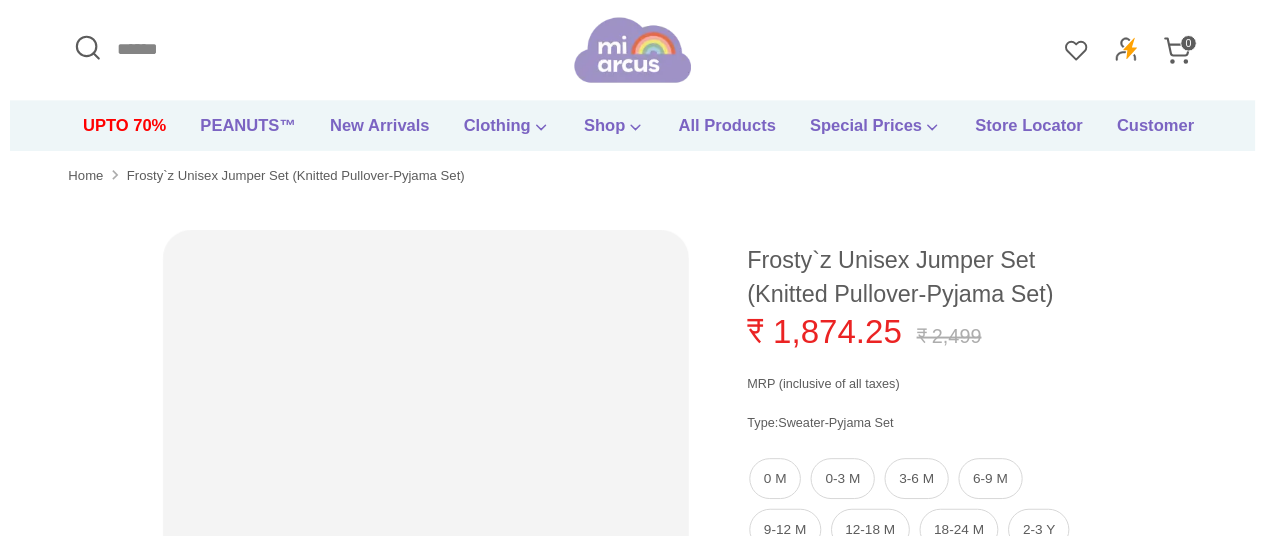scroll, scrollTop: 0, scrollLeft: 0, axis: both 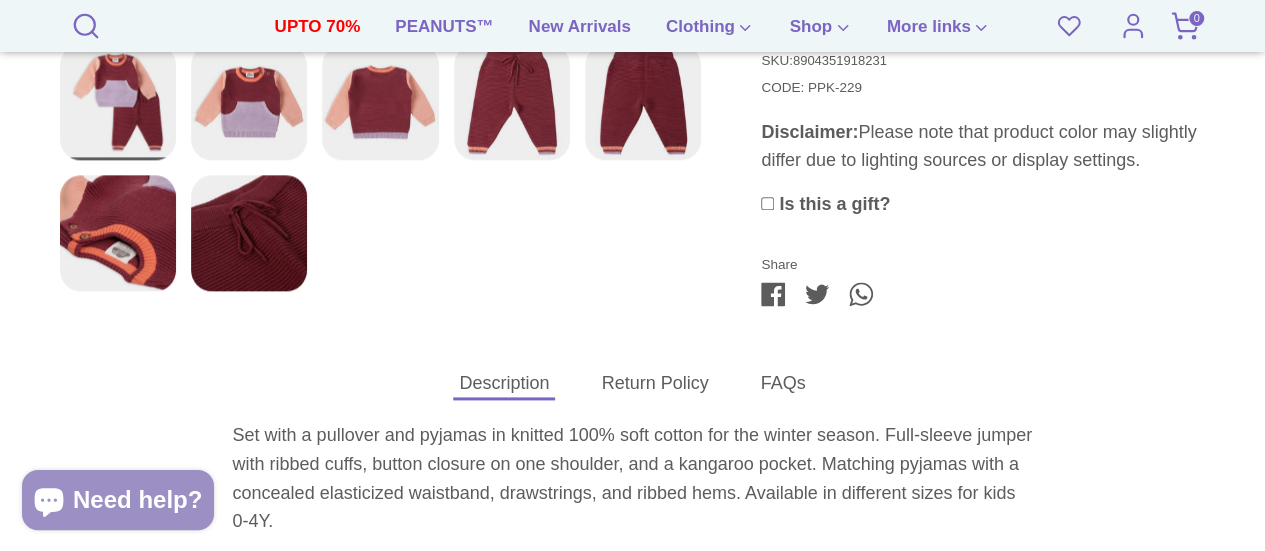 drag, startPoint x: 1279, startPoint y: 90, endPoint x: 1279, endPoint y: 279, distance: 189 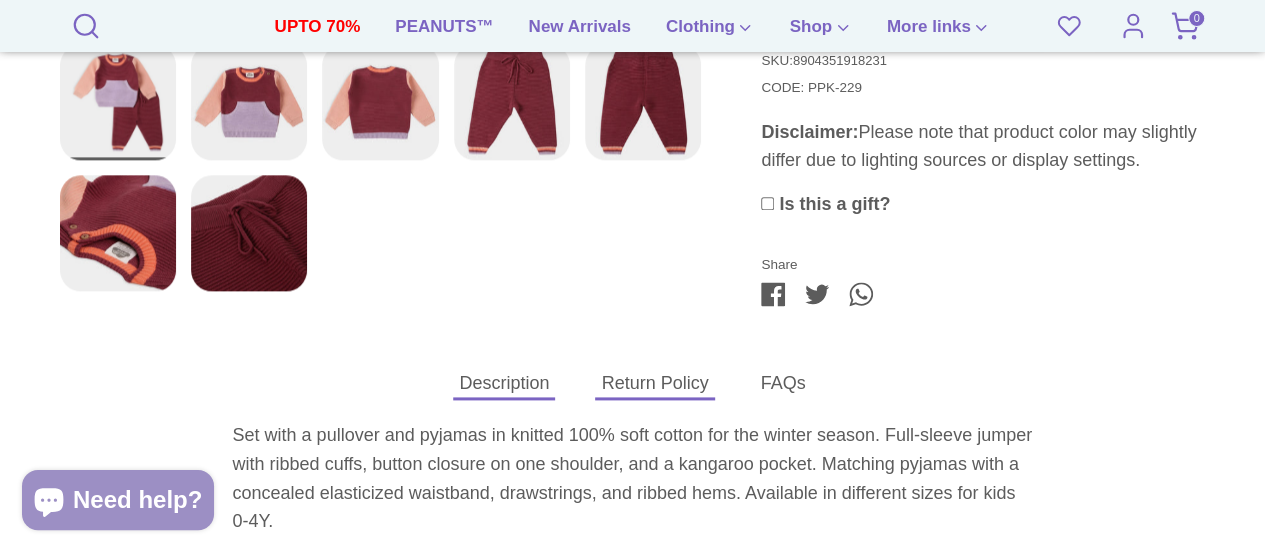 click on "Return Policy" at bounding box center [654, 383] 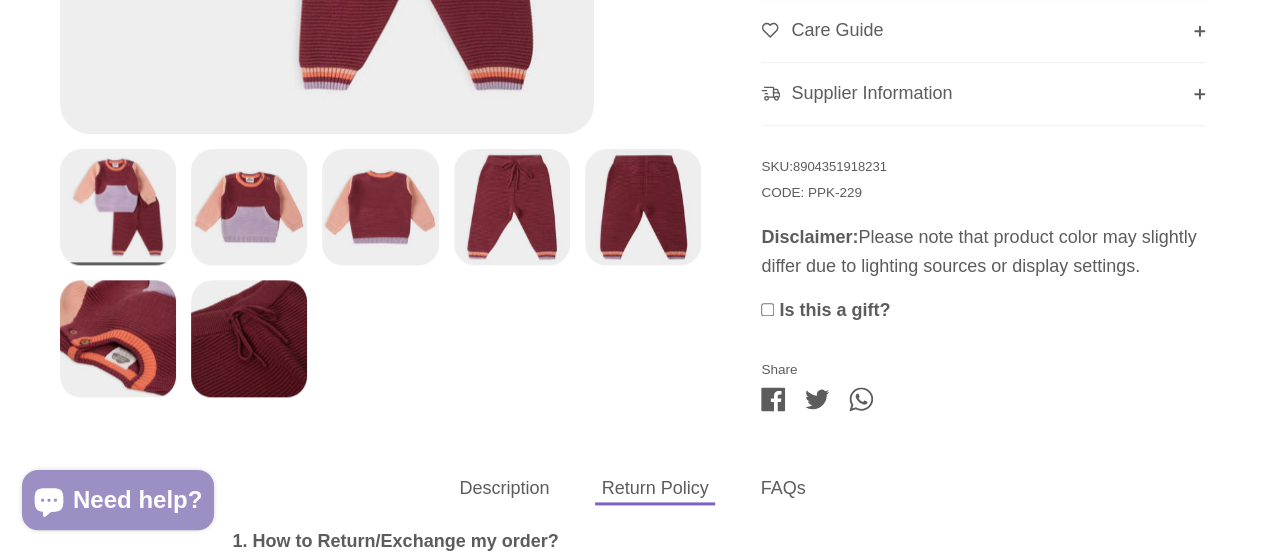 scroll, scrollTop: 0, scrollLeft: 0, axis: both 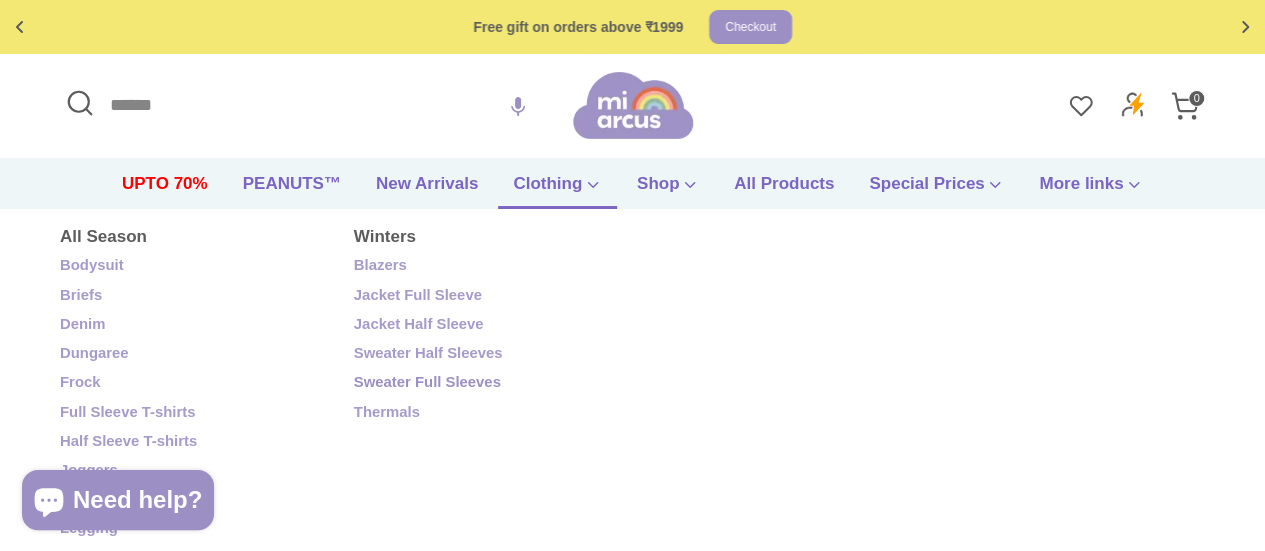 click on "Sweater Full Sleeves" at bounding box center [486, 383] 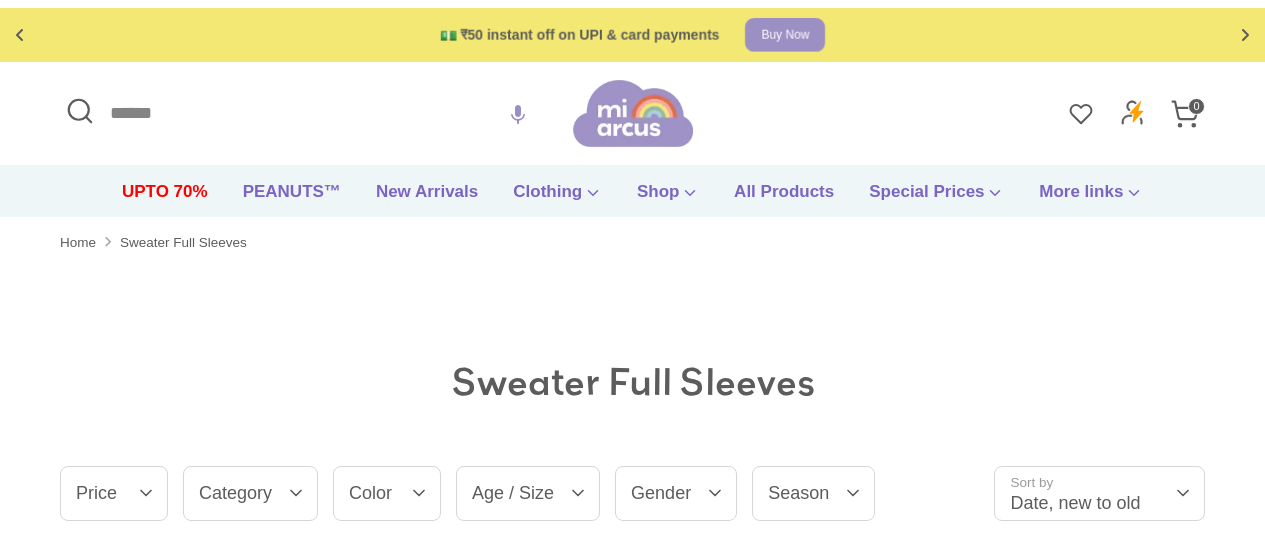 scroll, scrollTop: 0, scrollLeft: 0, axis: both 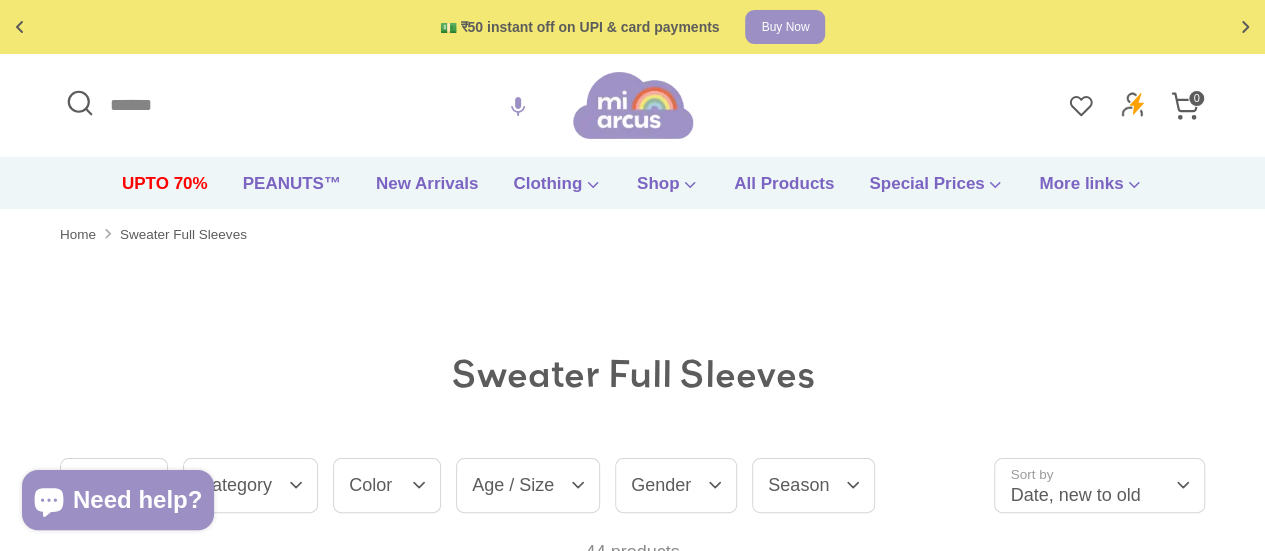 click on "Age / Size" at bounding box center [528, 485] 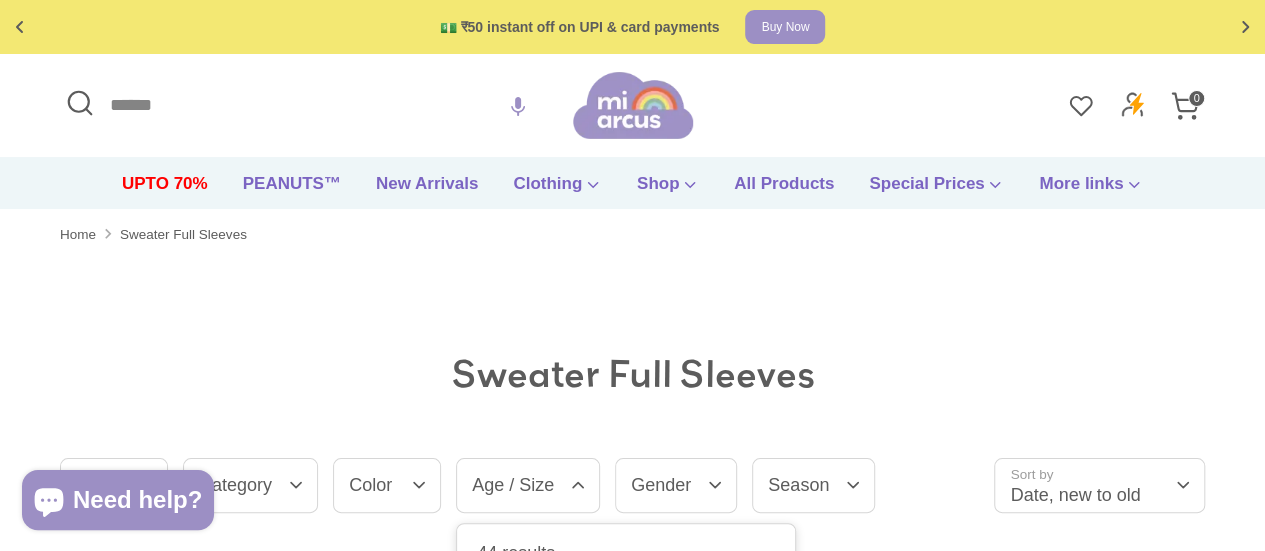 click on "Age / Size" at bounding box center (528, 485) 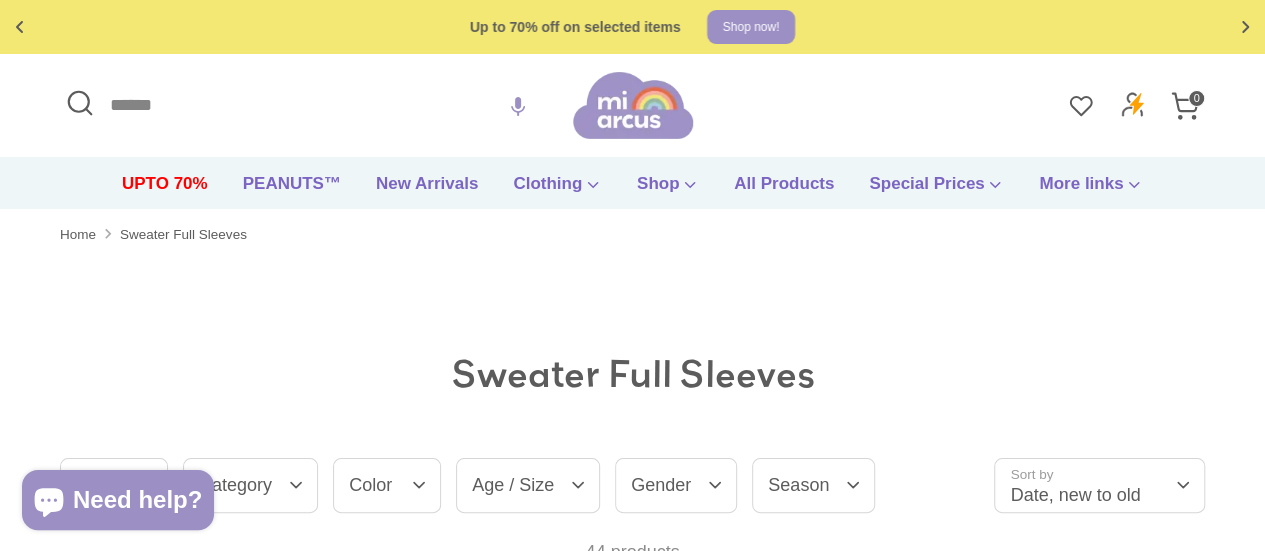 drag, startPoint x: 1262, startPoint y: 89, endPoint x: 1278, endPoint y: 73, distance: 22.627417 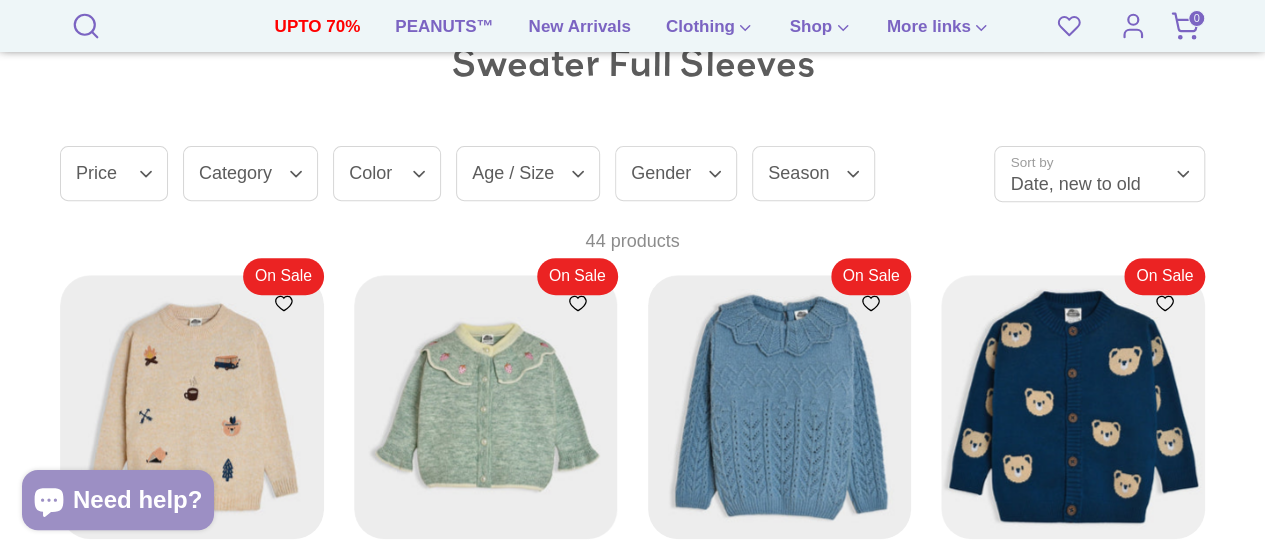 scroll, scrollTop: 326, scrollLeft: 0, axis: vertical 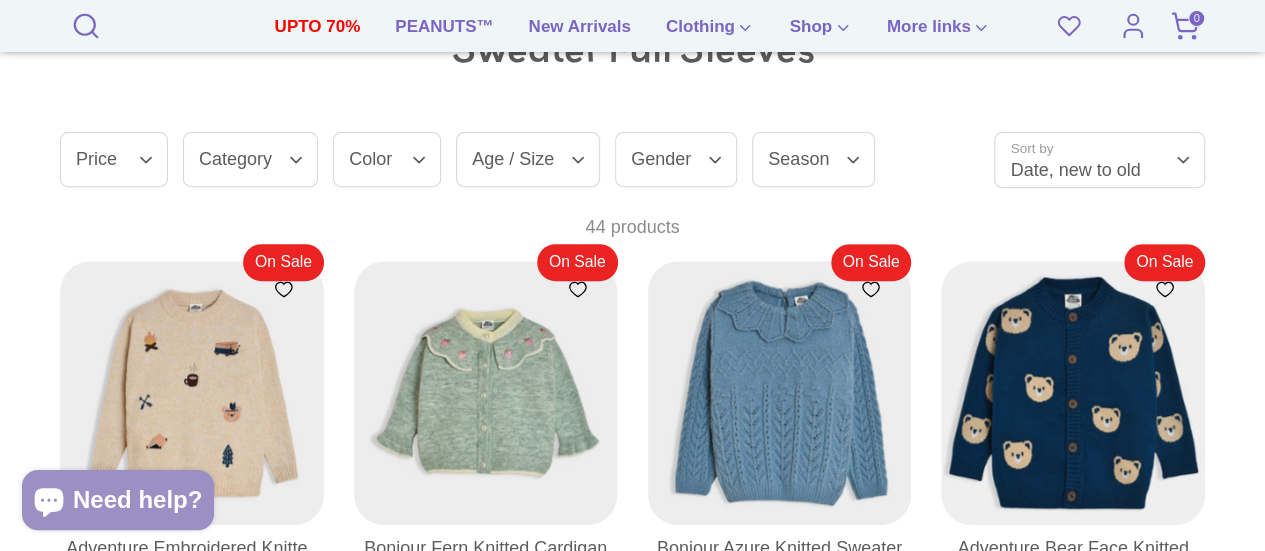 click on "Age / Size" at bounding box center (528, 159) 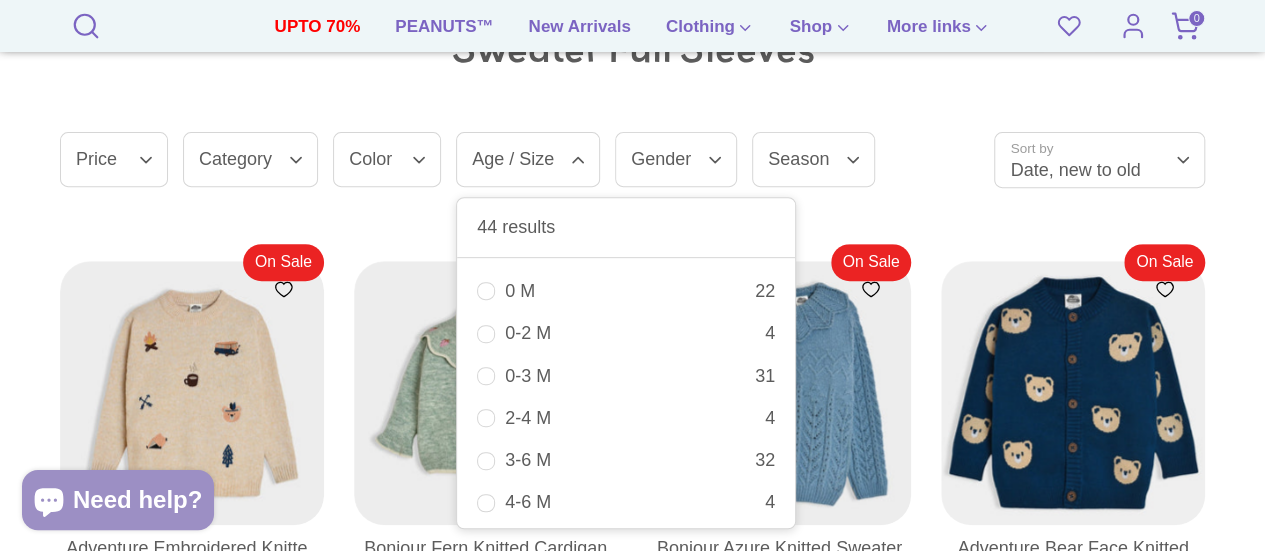 click on "0-3 M
31" at bounding box center (626, 376) 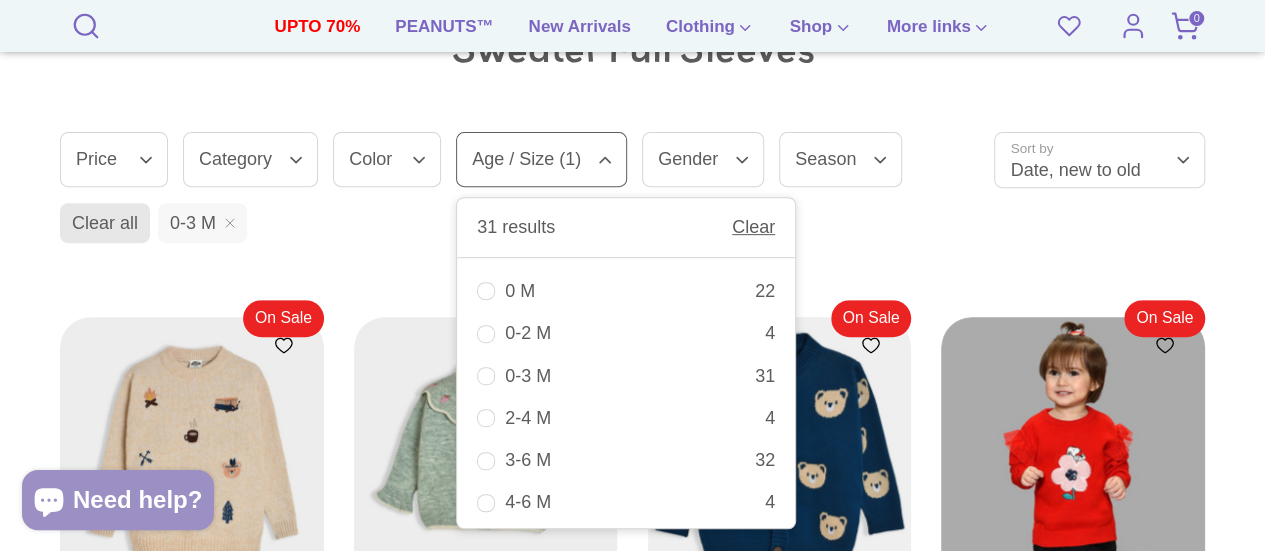 click on "Filter
(1)
Sort
Filter by
Clear
Price
Price
31 results
Clear
₹
–
₹
Category" at bounding box center [632, 191] 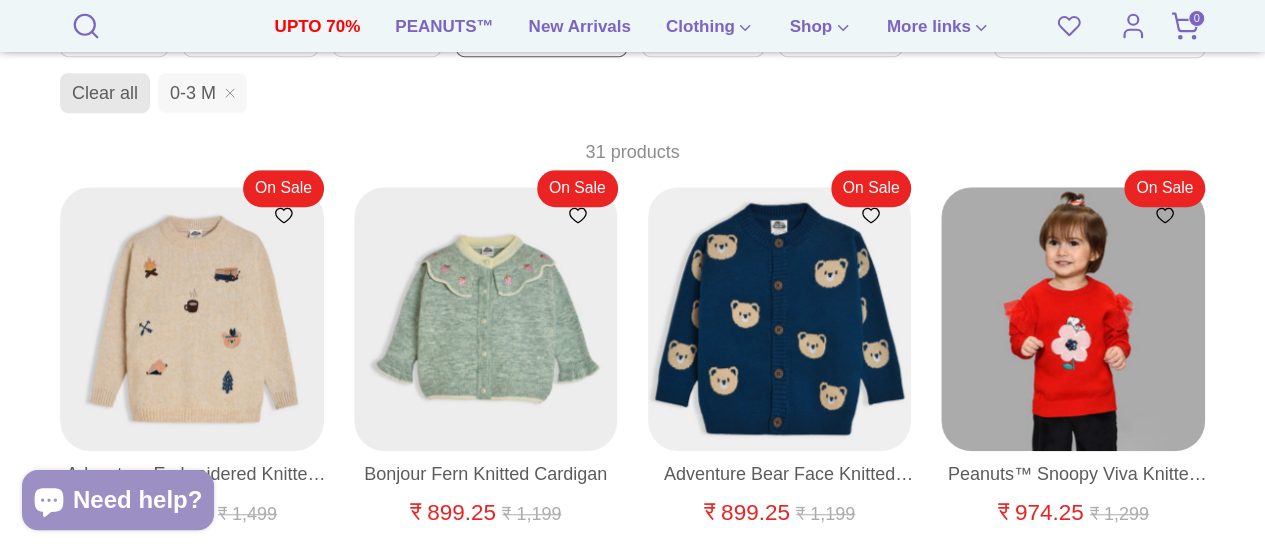 scroll, scrollTop: 422, scrollLeft: 0, axis: vertical 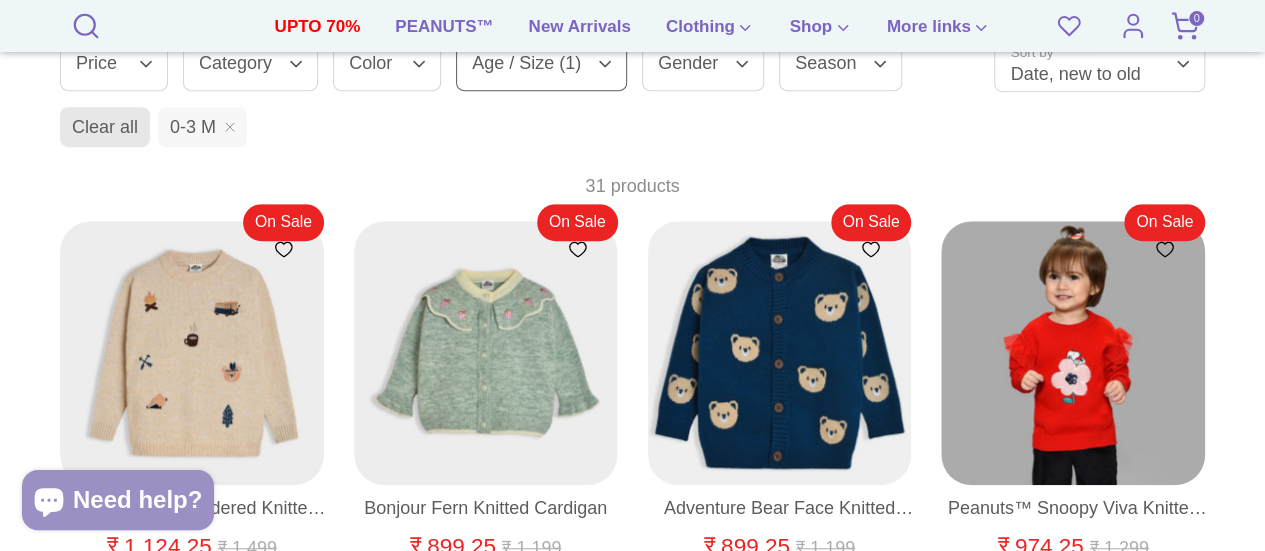 click on "Age / Size
(1)" at bounding box center [541, 63] 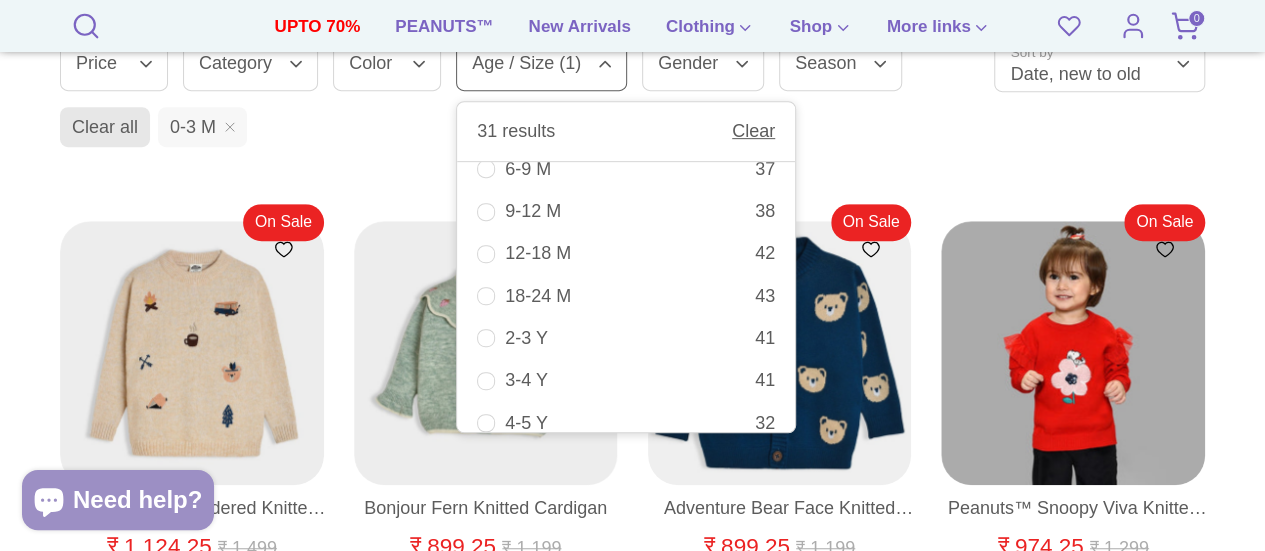 scroll, scrollTop: 282, scrollLeft: 0, axis: vertical 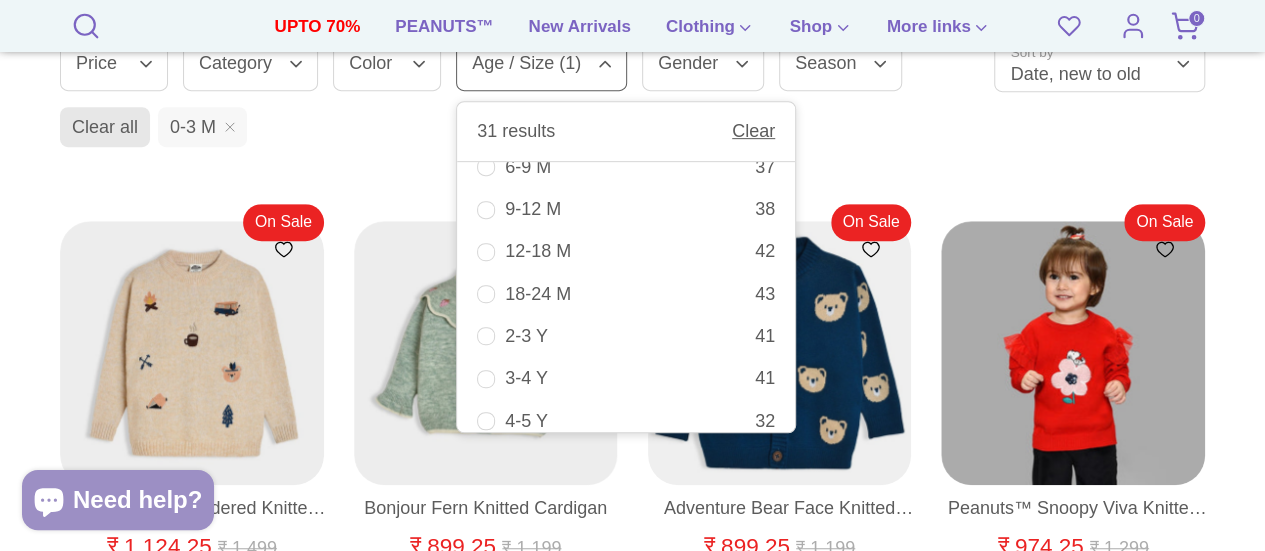 click on "2-3 Y
41" at bounding box center (626, 336) 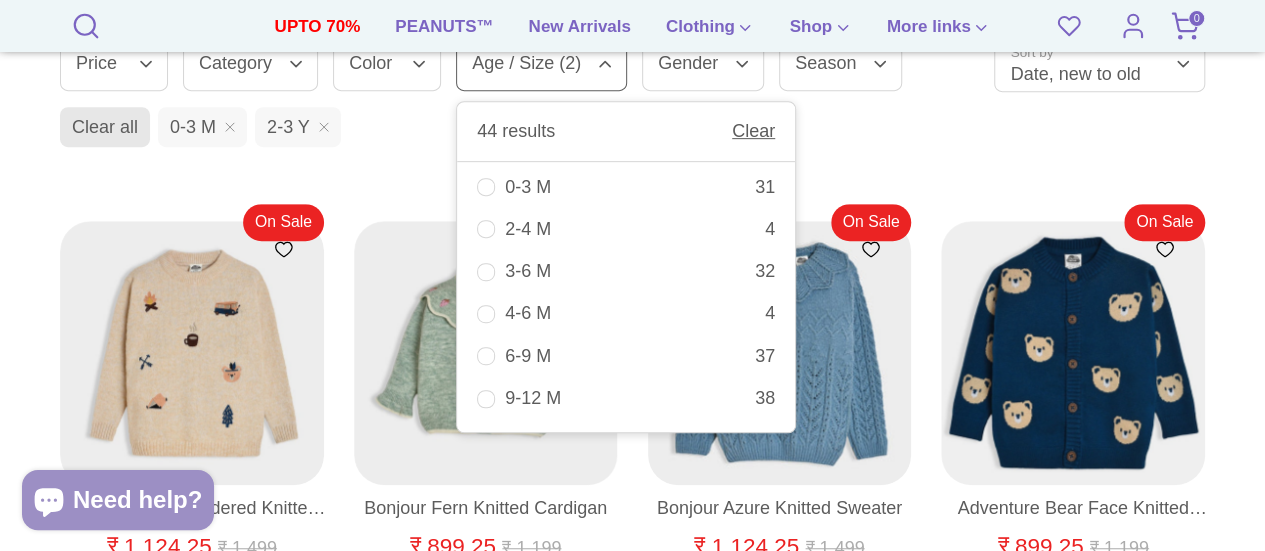 scroll, scrollTop: 0, scrollLeft: 0, axis: both 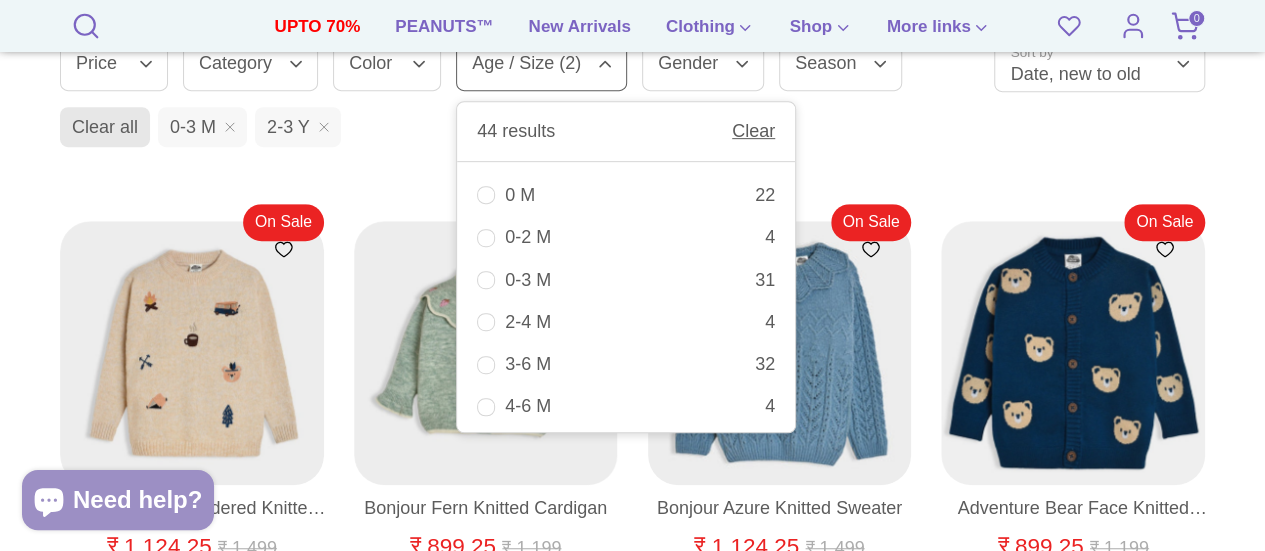 click on "0-3 M
31" at bounding box center (626, 280) 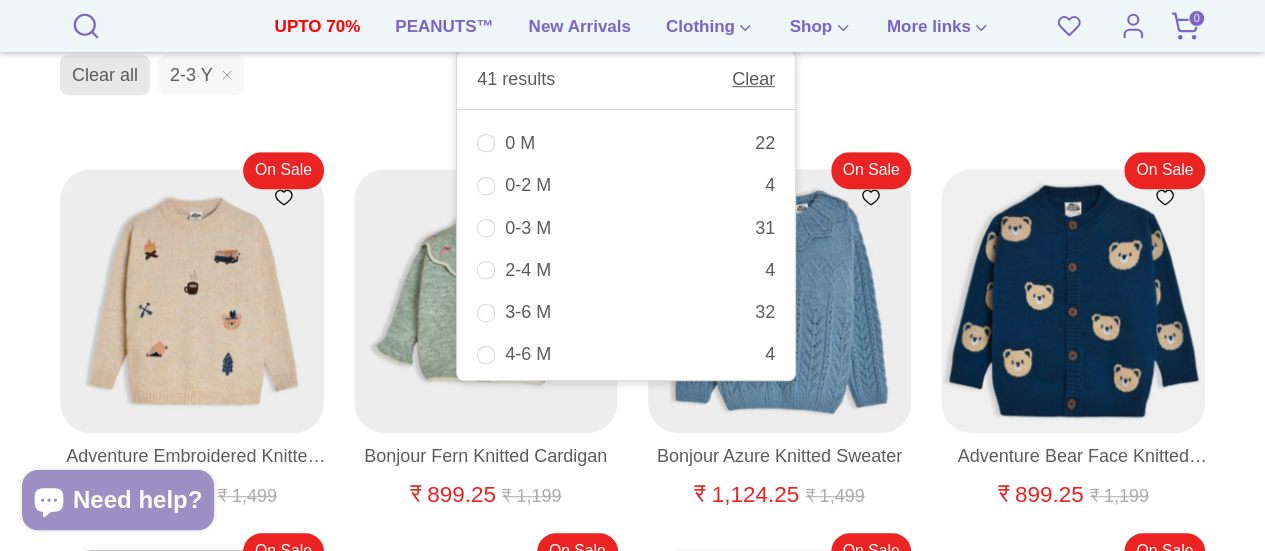 scroll, scrollTop: 478, scrollLeft: 0, axis: vertical 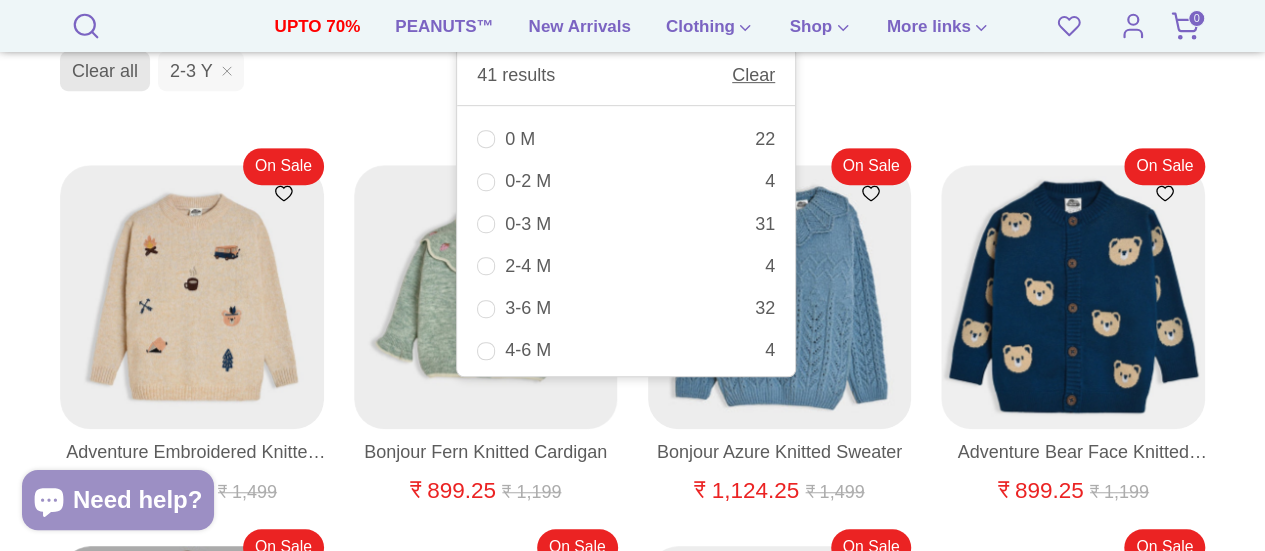 click on "Clear all
2-3 Y" at bounding box center (636, 75) 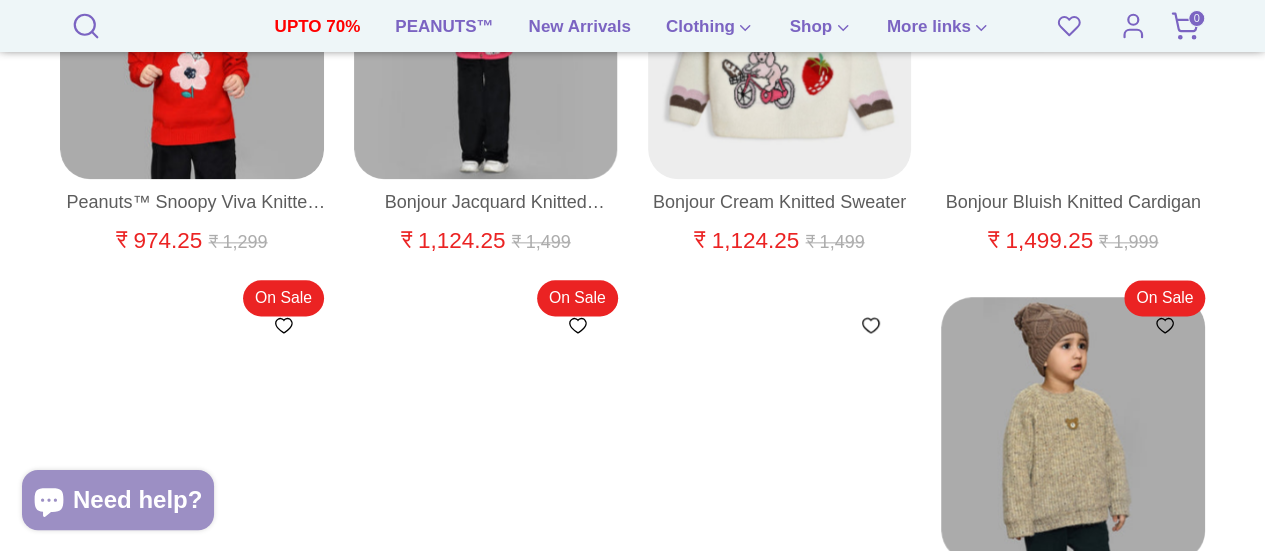 scroll, scrollTop: 1182, scrollLeft: 0, axis: vertical 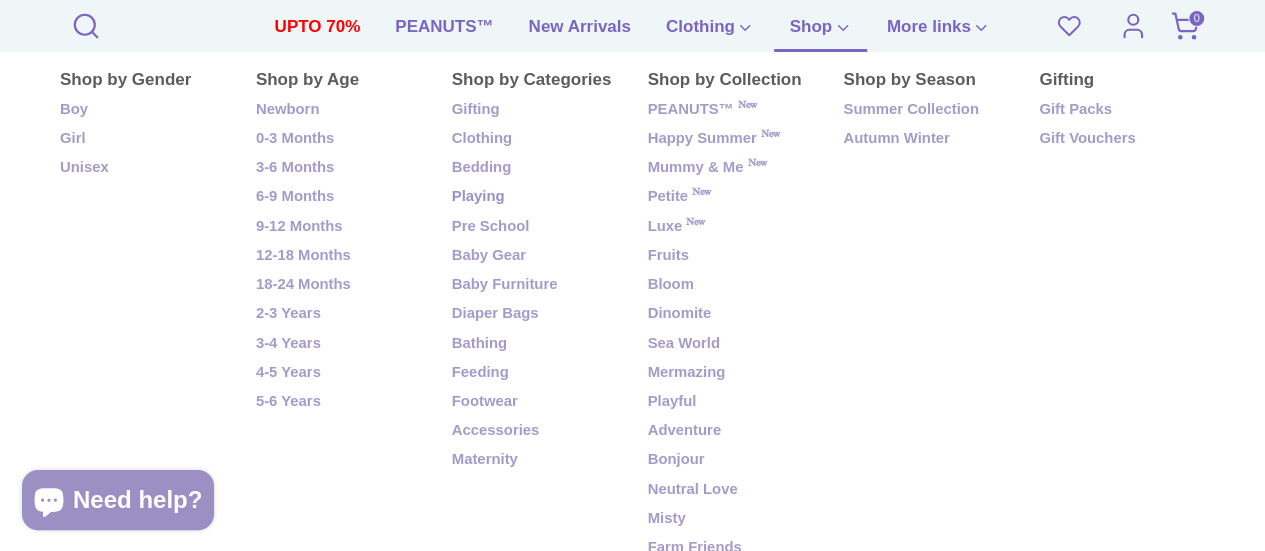 click on "Playing" at bounding box center (535, 197) 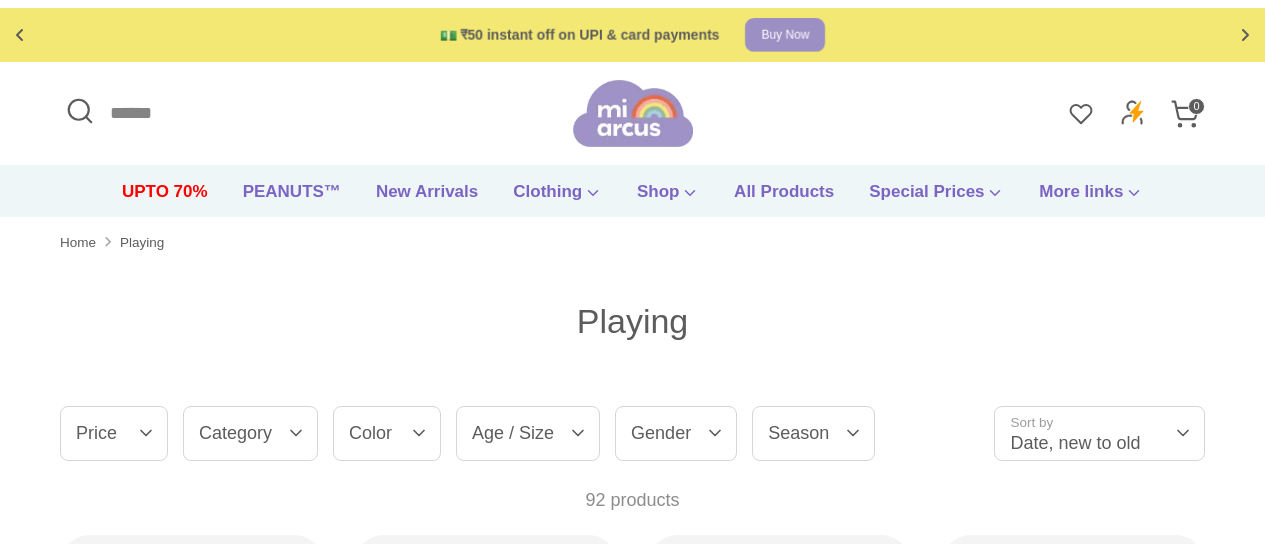 scroll, scrollTop: 0, scrollLeft: 0, axis: both 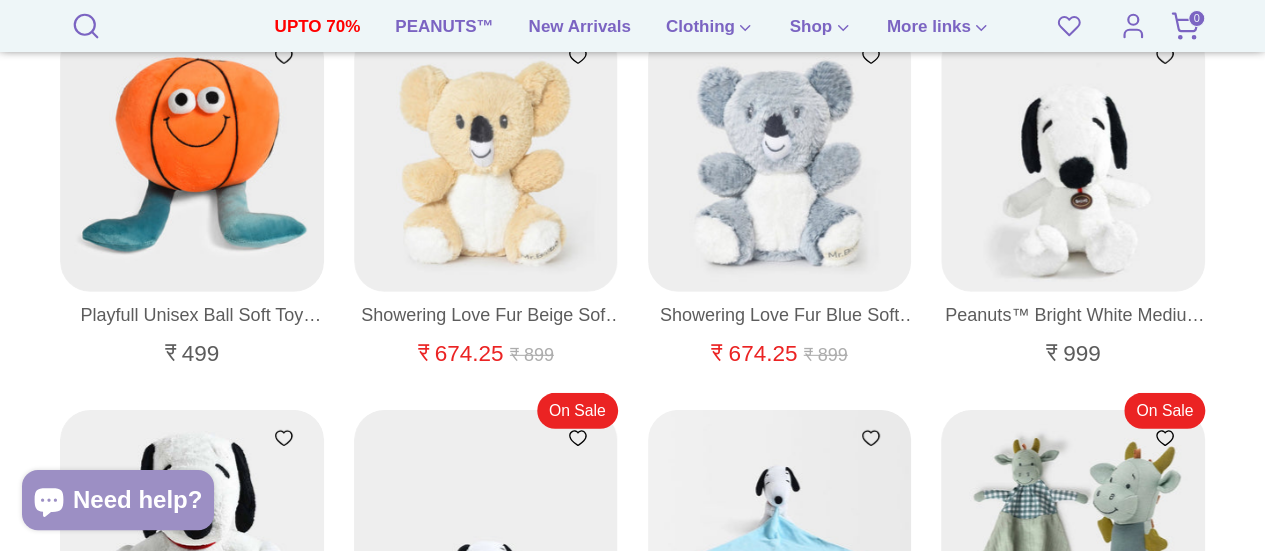 click on "Playing
Filter
Sort
Filter by
Clear
Price
Price
92 results
Clear
₹
–
₹
4" at bounding box center (632, -104) 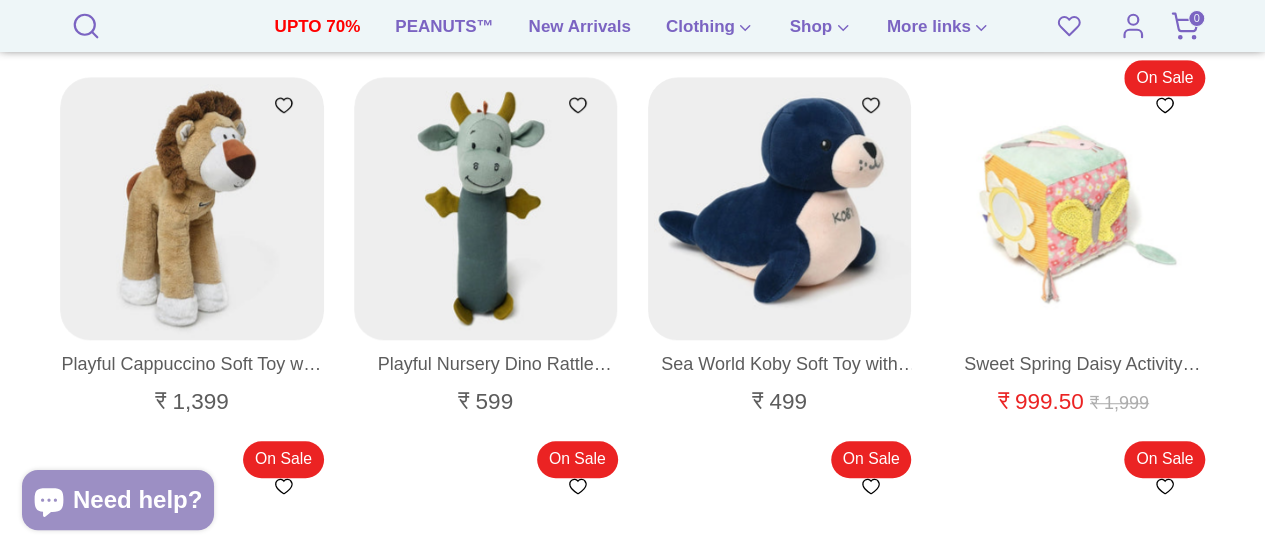 scroll, scrollTop: 4264, scrollLeft: 0, axis: vertical 